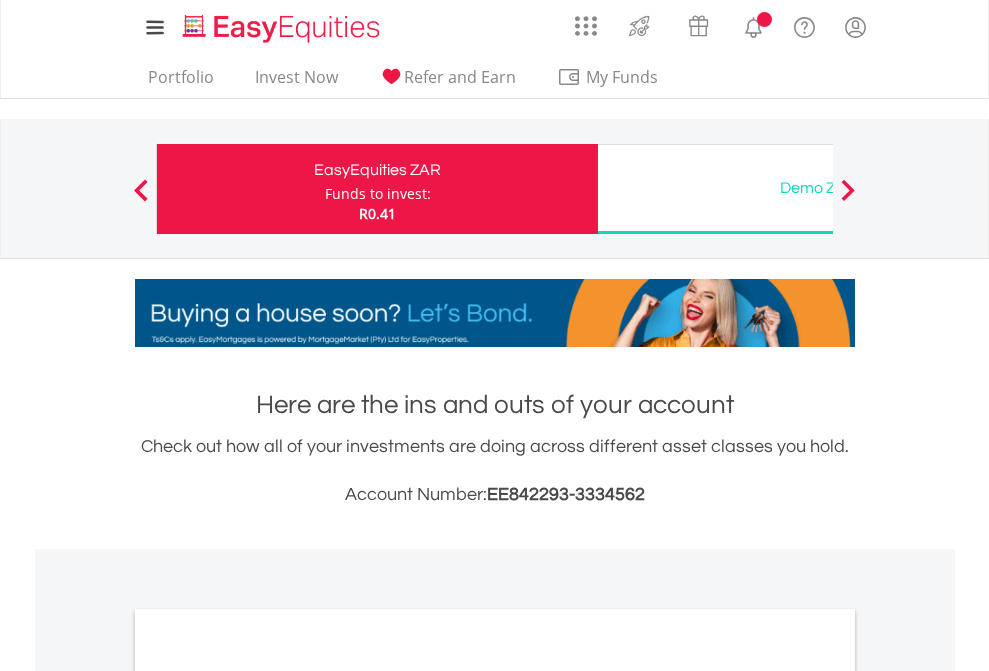 scroll, scrollTop: 0, scrollLeft: 0, axis: both 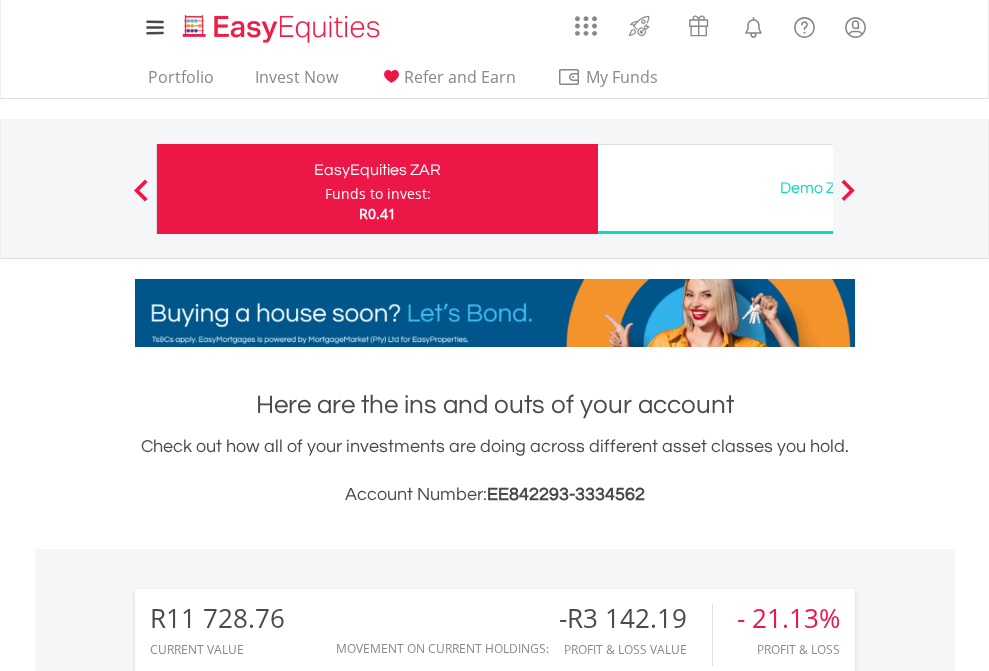 click on "Funds to invest:" at bounding box center (378, 194) 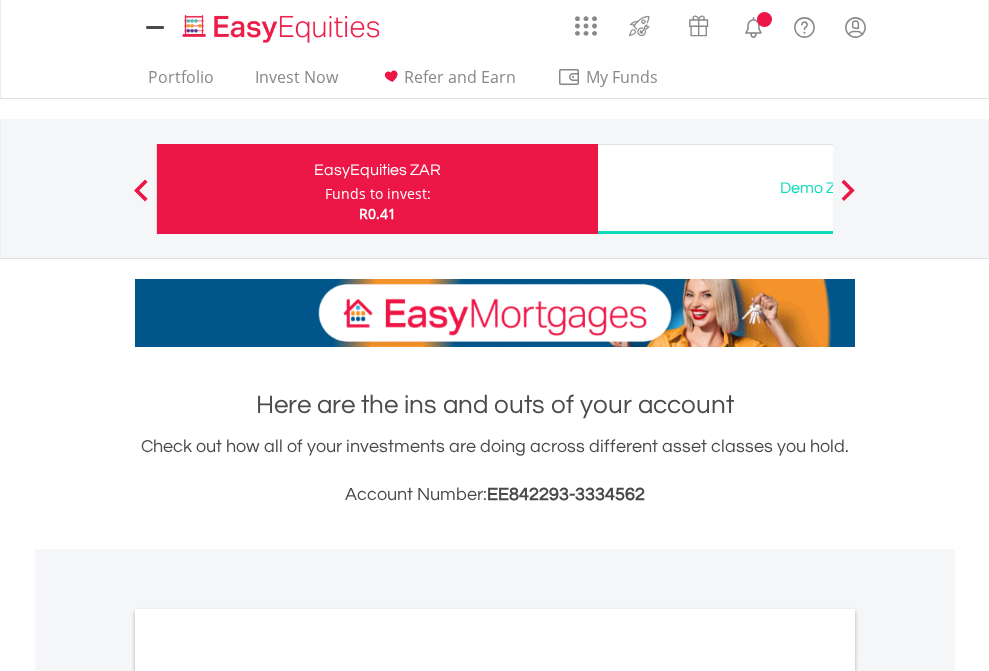 scroll, scrollTop: 0, scrollLeft: 0, axis: both 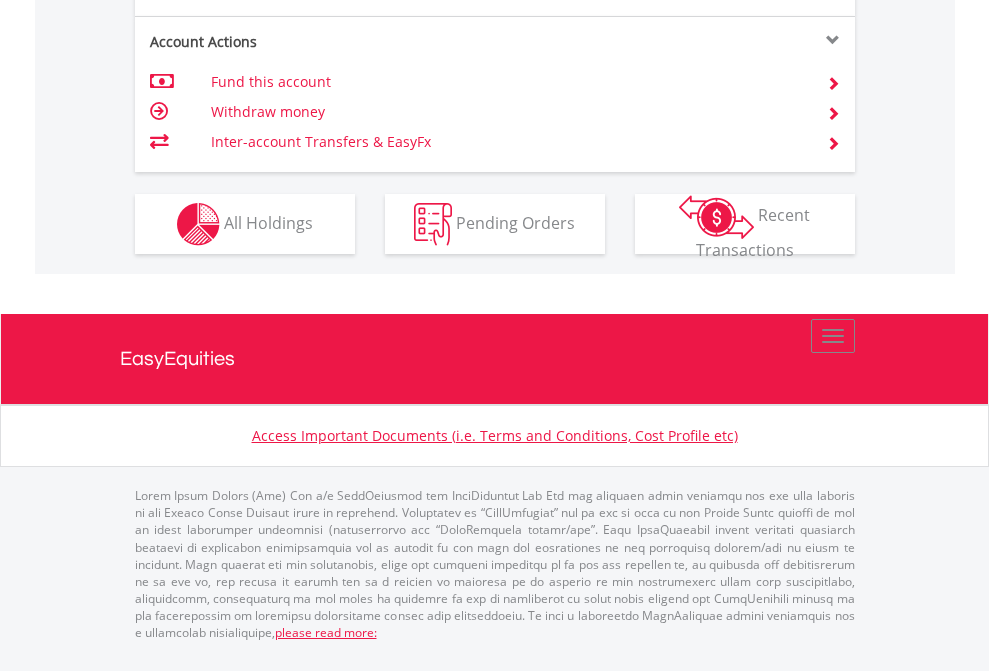 click on "Investment types" at bounding box center (706, -337) 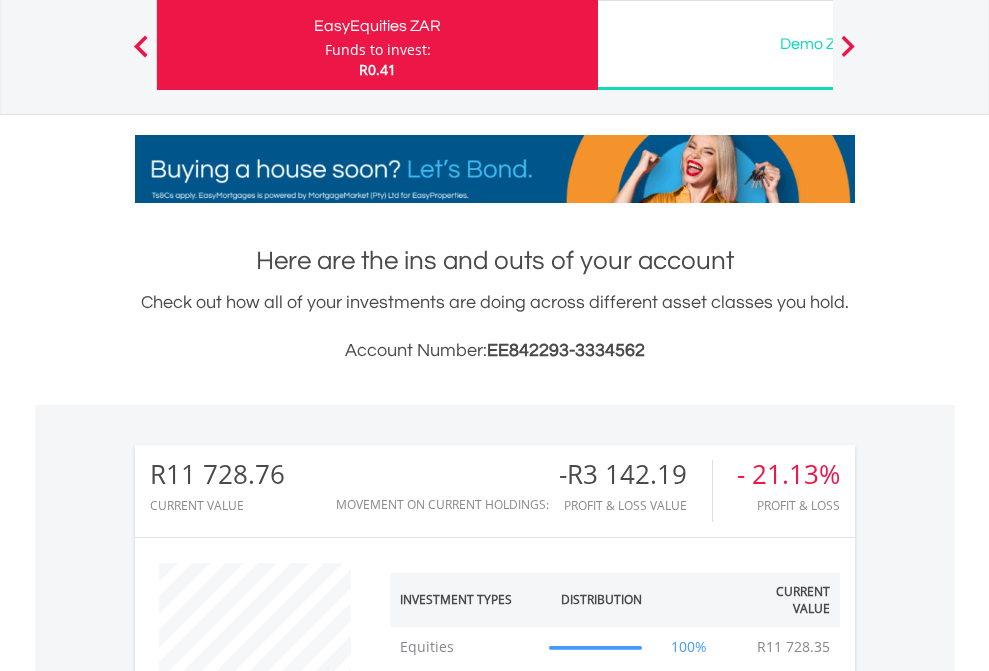 click on "Funds to invest:" at bounding box center [378, 50] 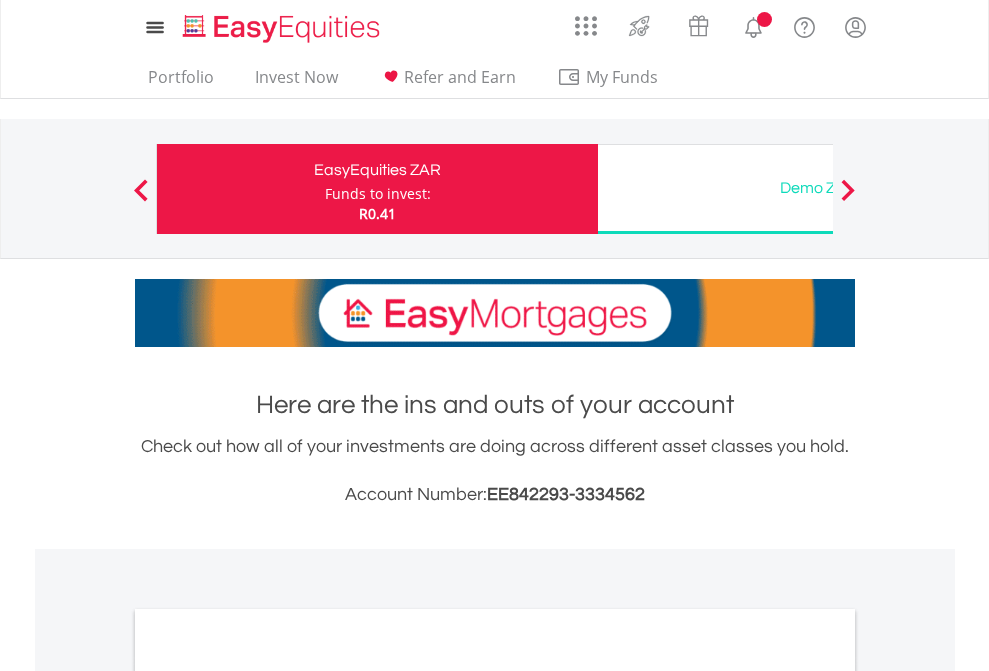 scroll, scrollTop: 0, scrollLeft: 0, axis: both 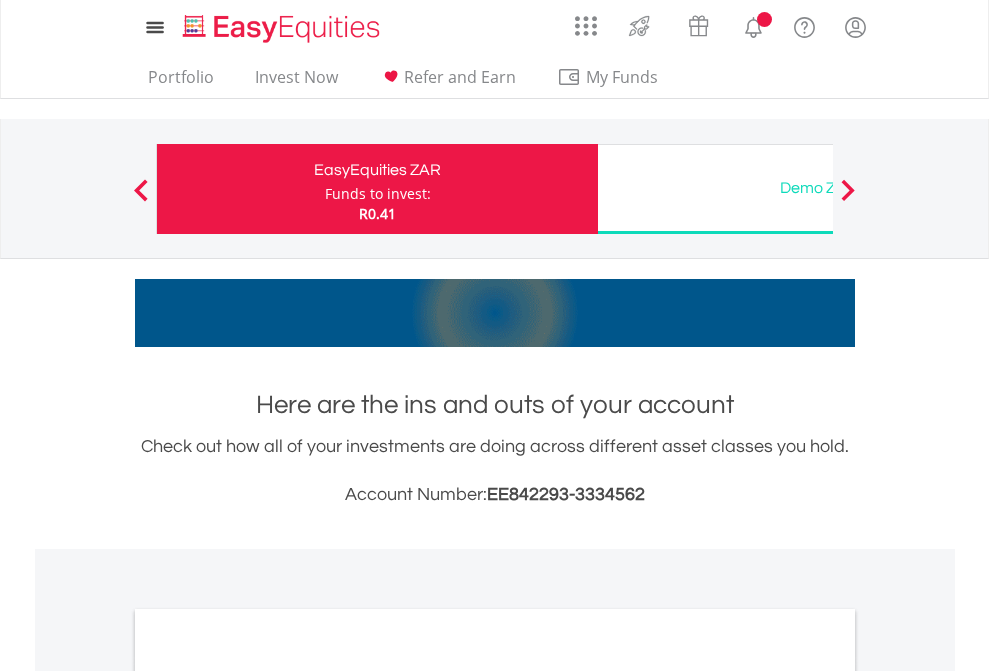 click on "All Holdings" at bounding box center [268, 1096] 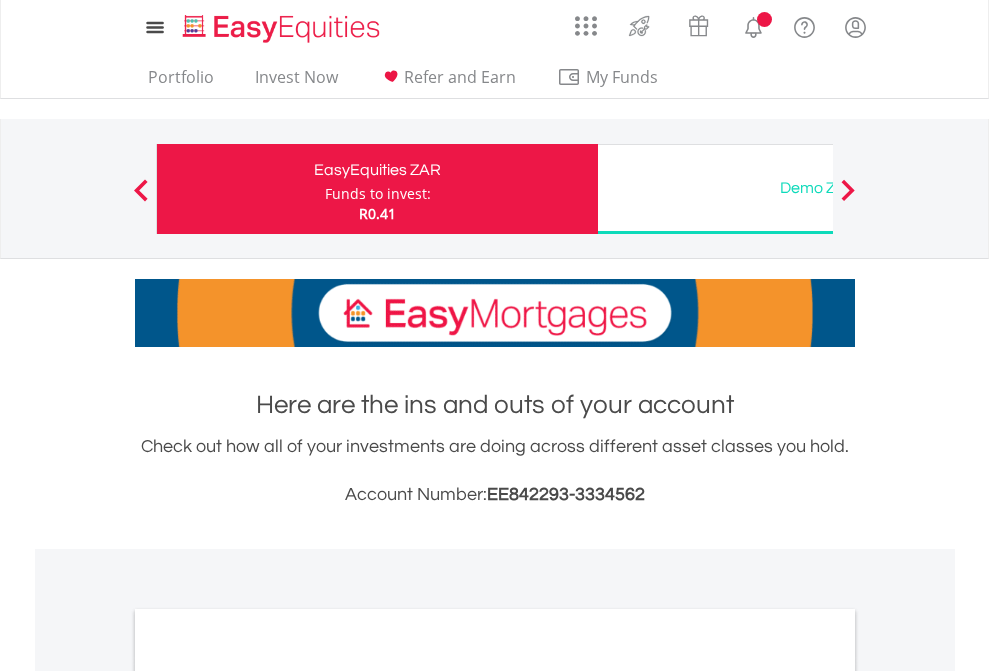scroll, scrollTop: 1202, scrollLeft: 0, axis: vertical 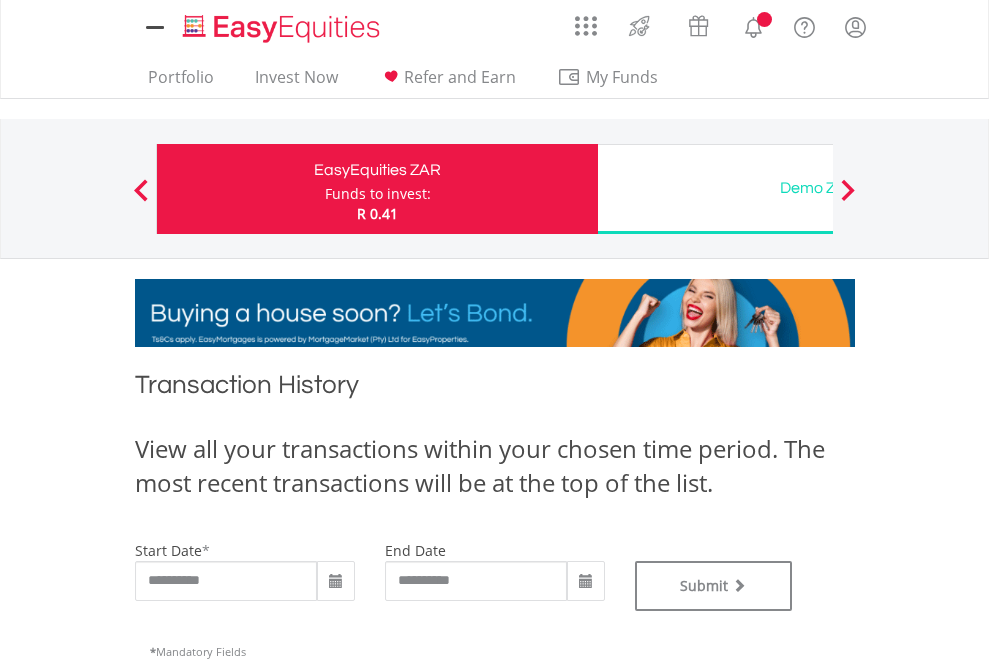 click on "Funds to invest:" at bounding box center [378, 194] 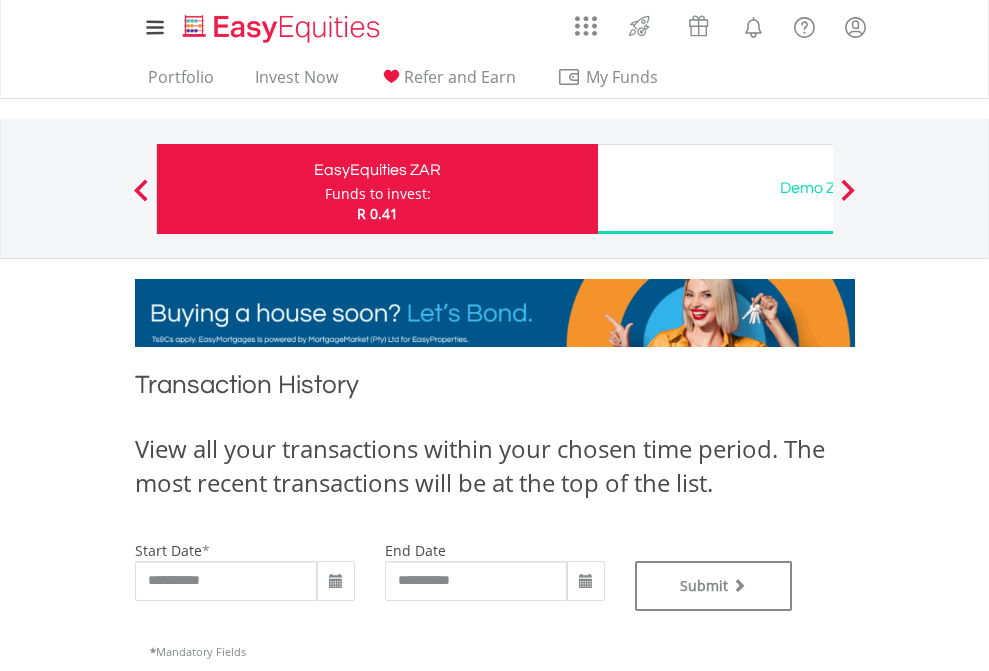 type on "**********" 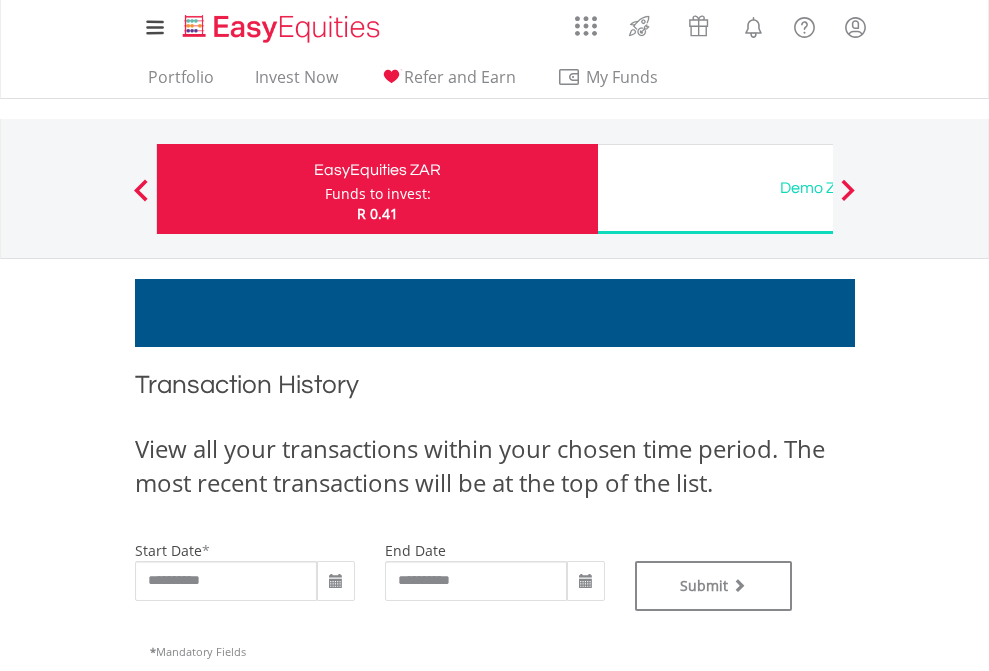 type on "**********" 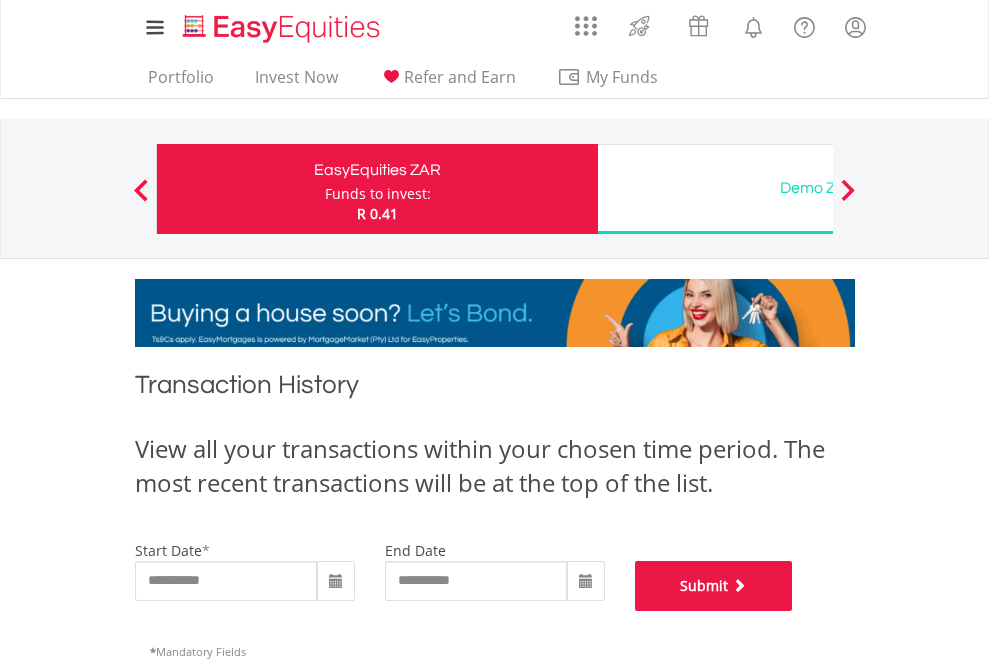 click on "Submit" at bounding box center [714, 586] 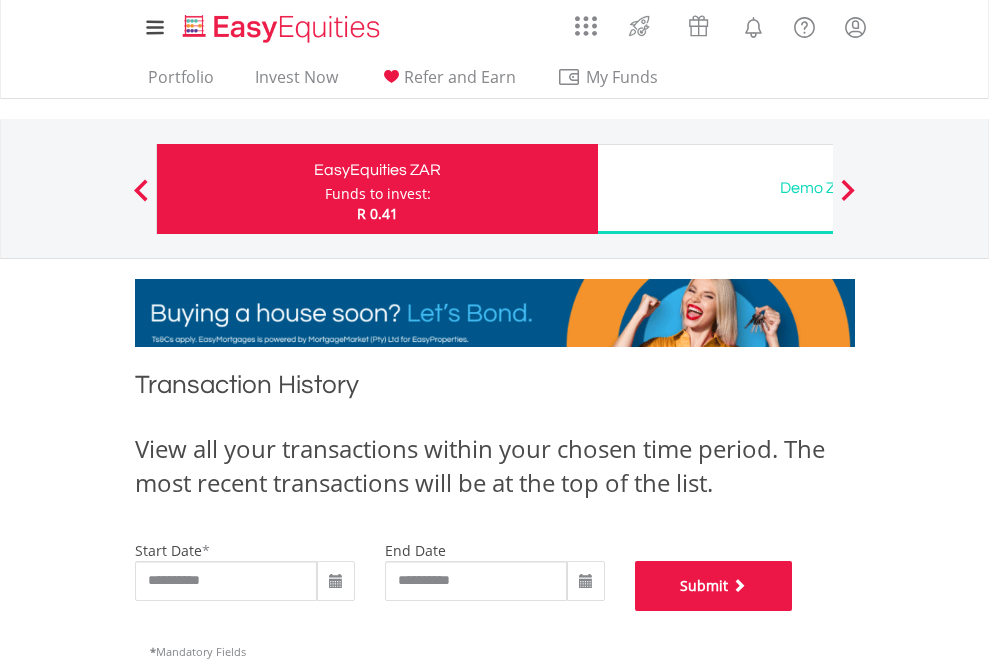 scroll, scrollTop: 811, scrollLeft: 0, axis: vertical 